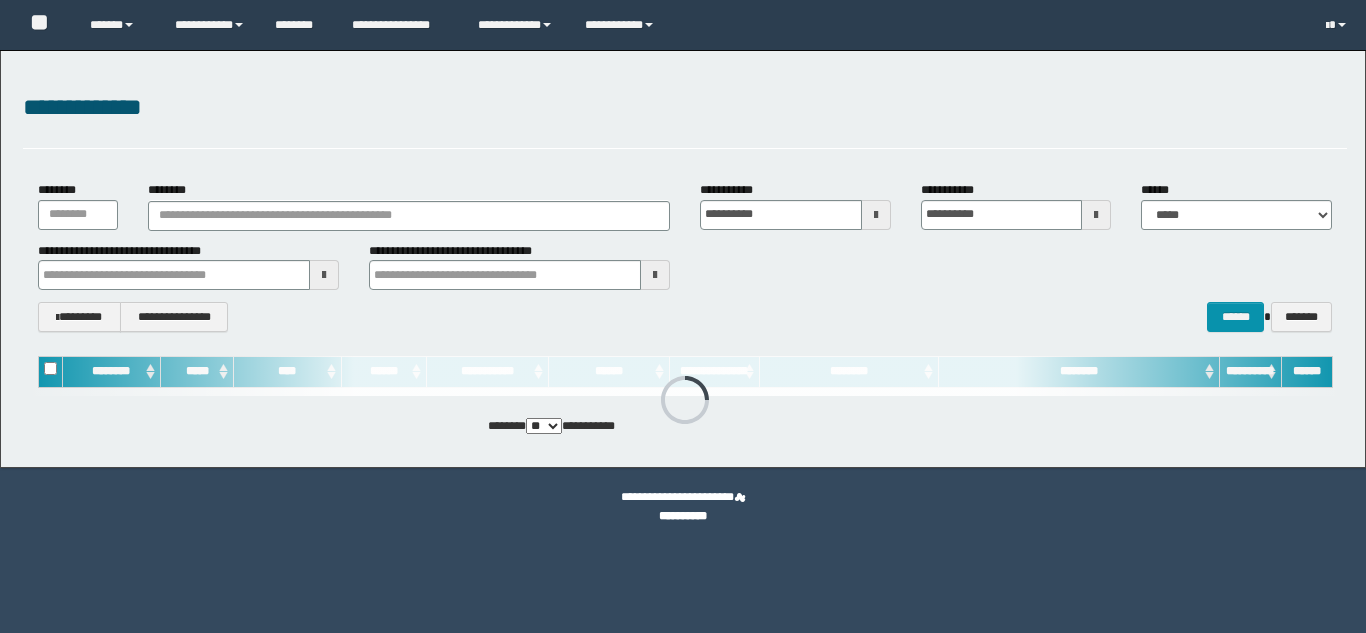 scroll, scrollTop: 0, scrollLeft: 0, axis: both 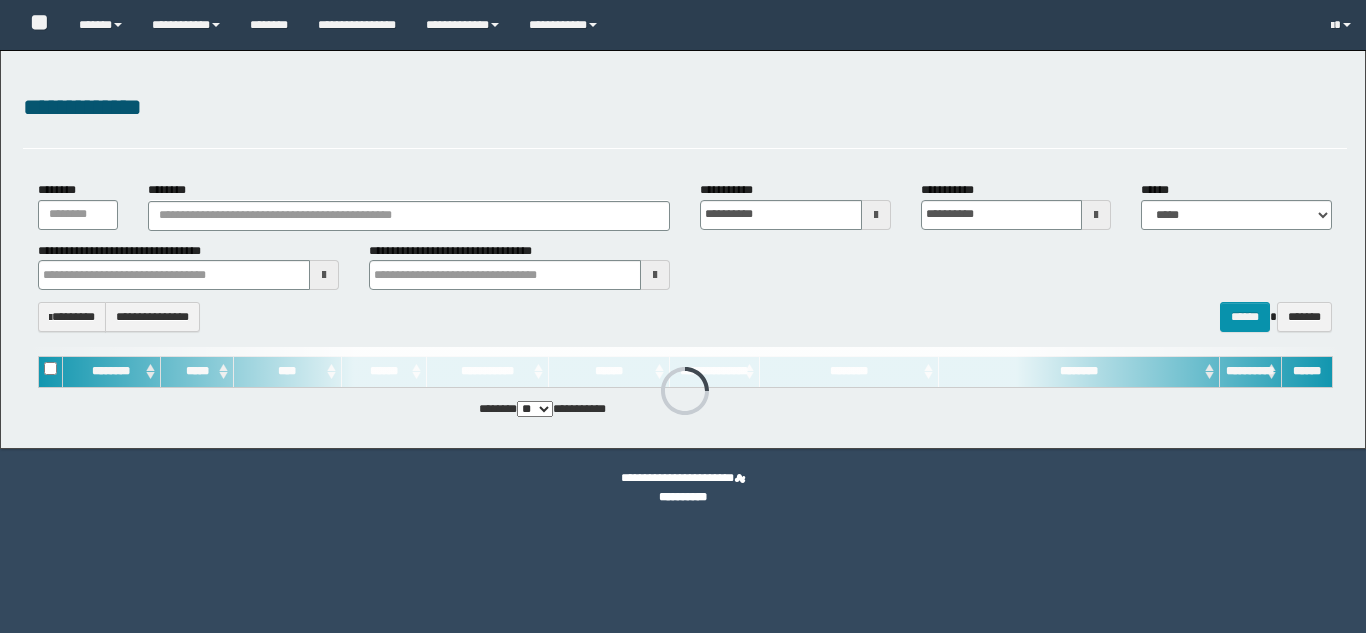 type 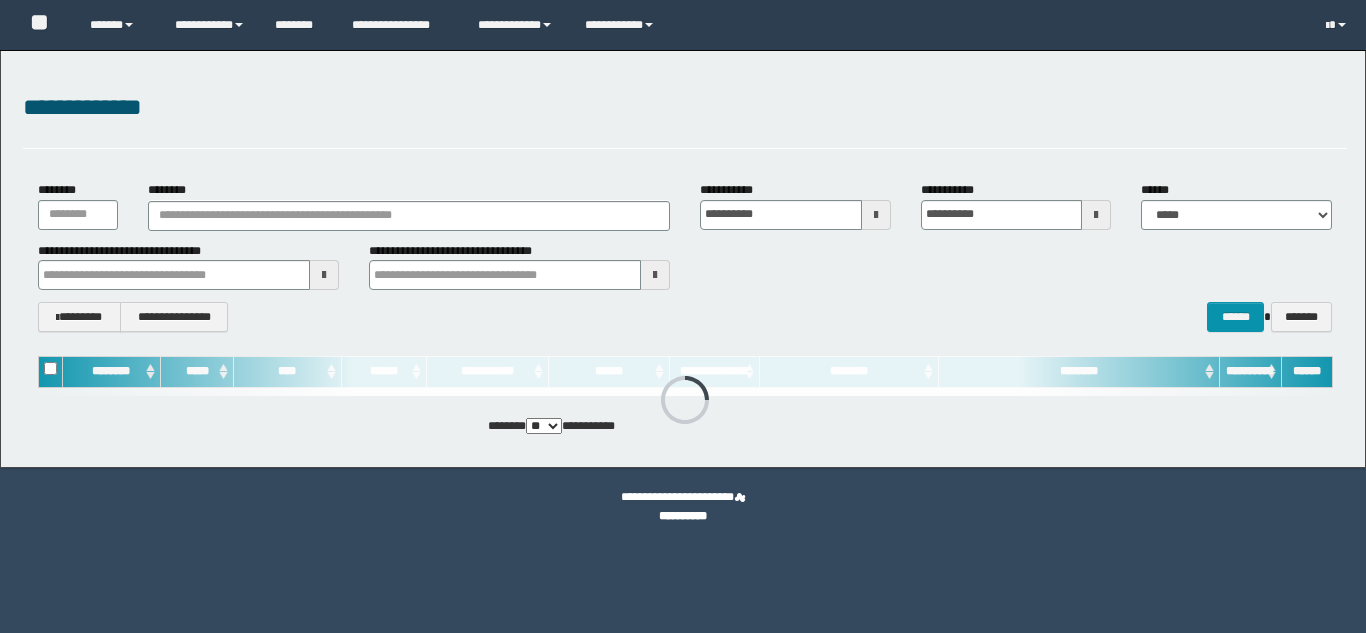 scroll, scrollTop: 0, scrollLeft: 0, axis: both 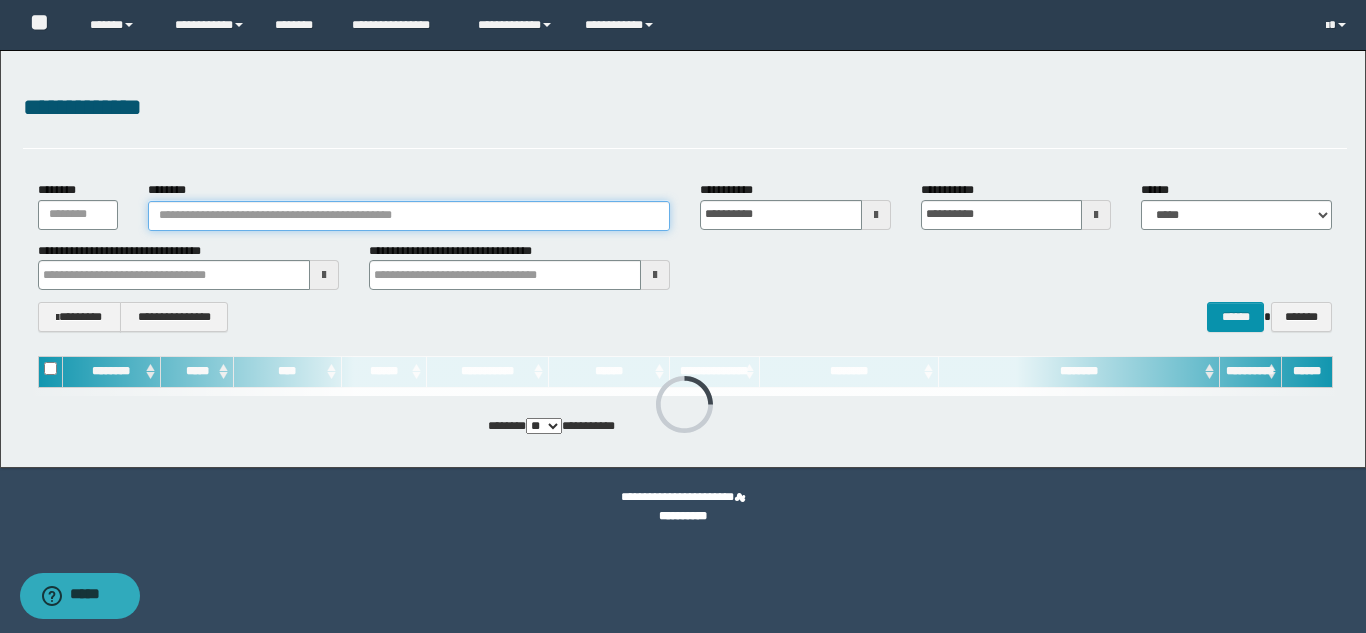 click on "********" at bounding box center (409, 216) 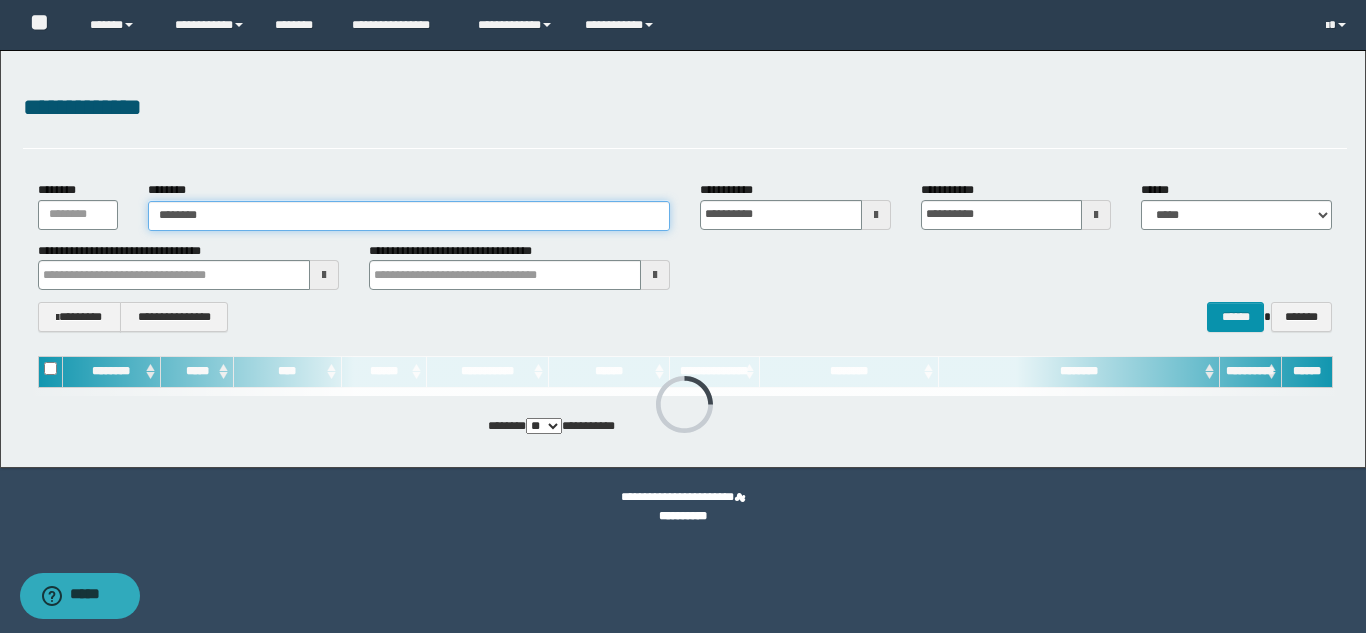 type on "********" 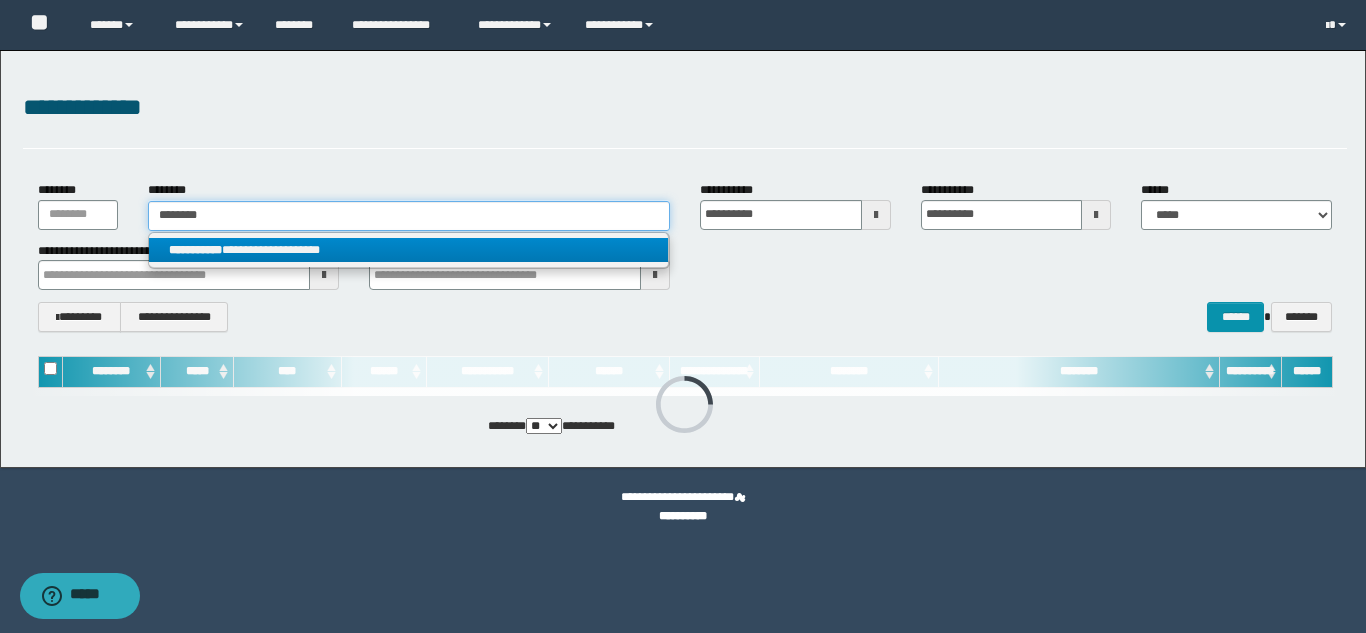 type on "********" 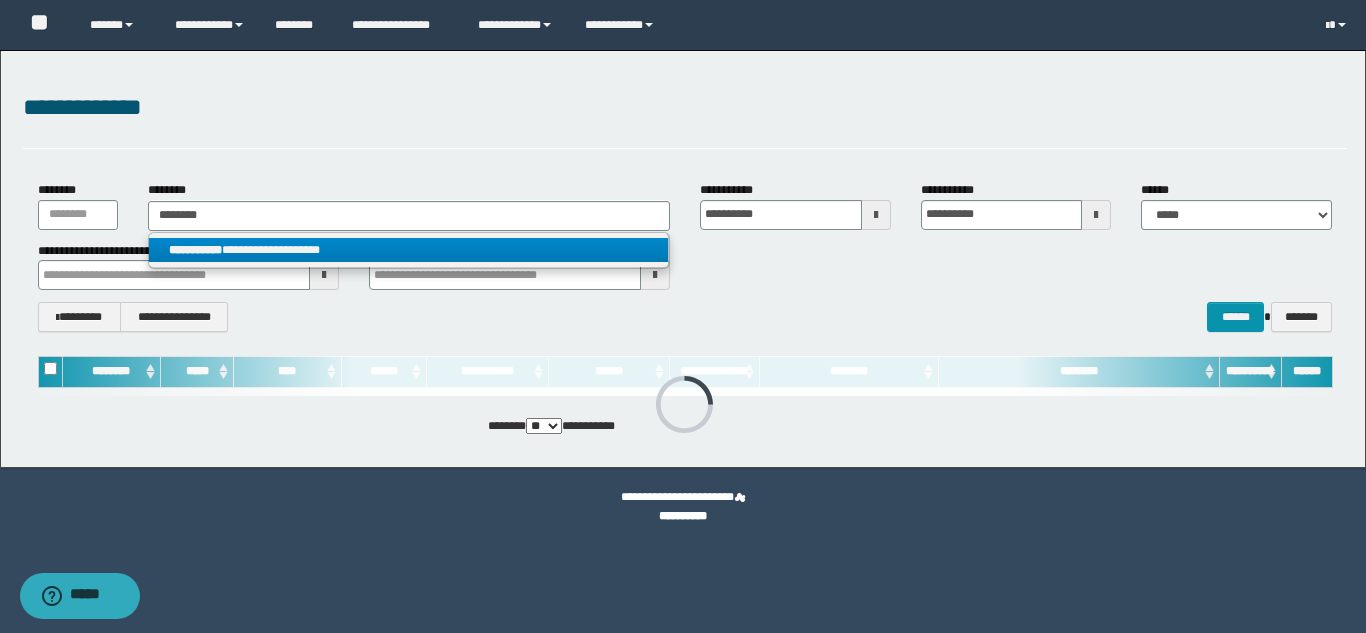 click on "**********" at bounding box center [408, 250] 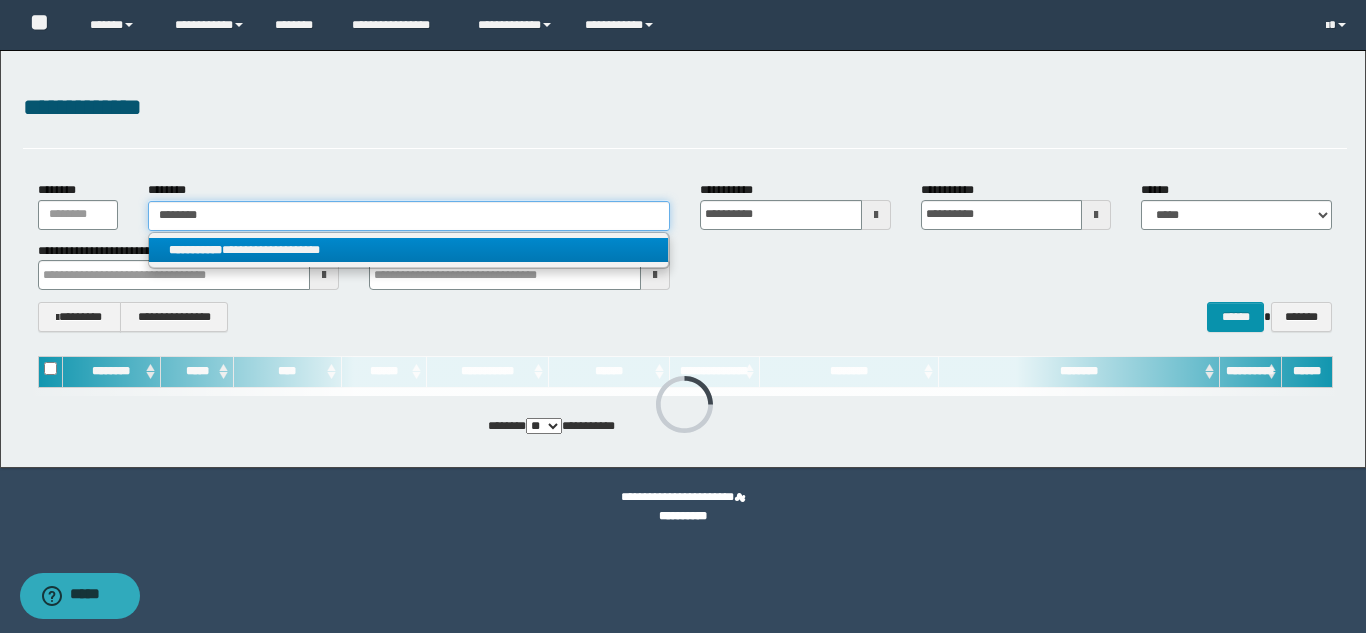 type 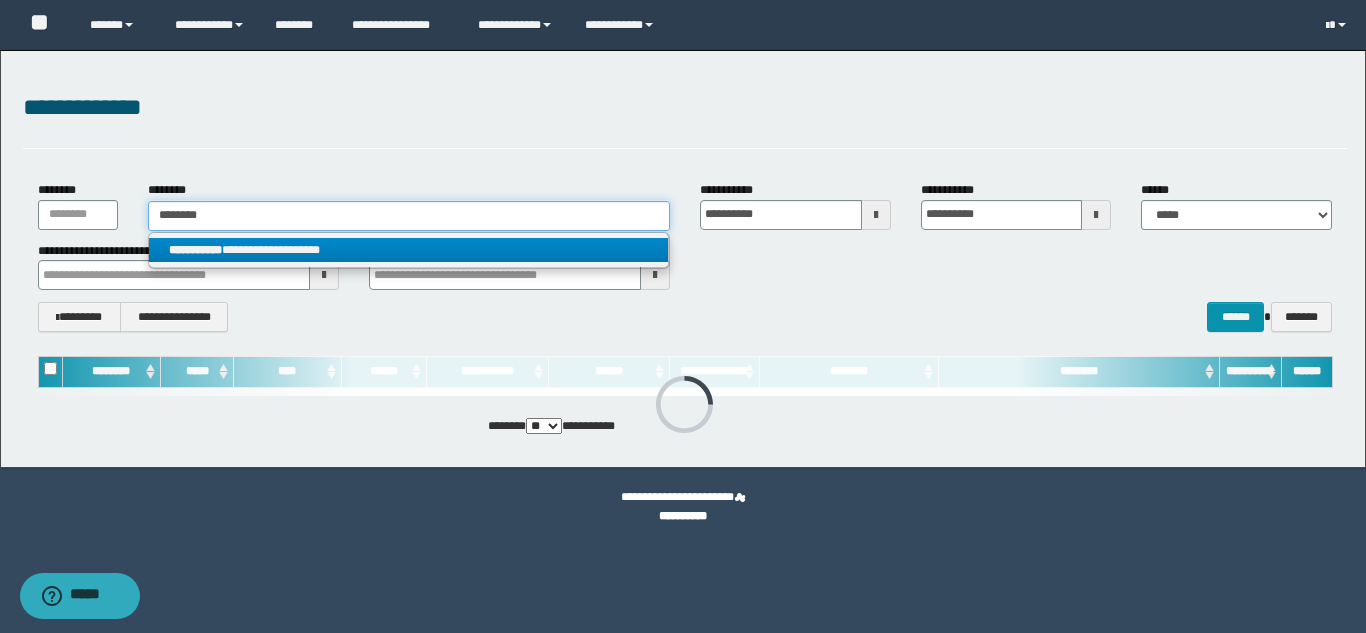 type on "**********" 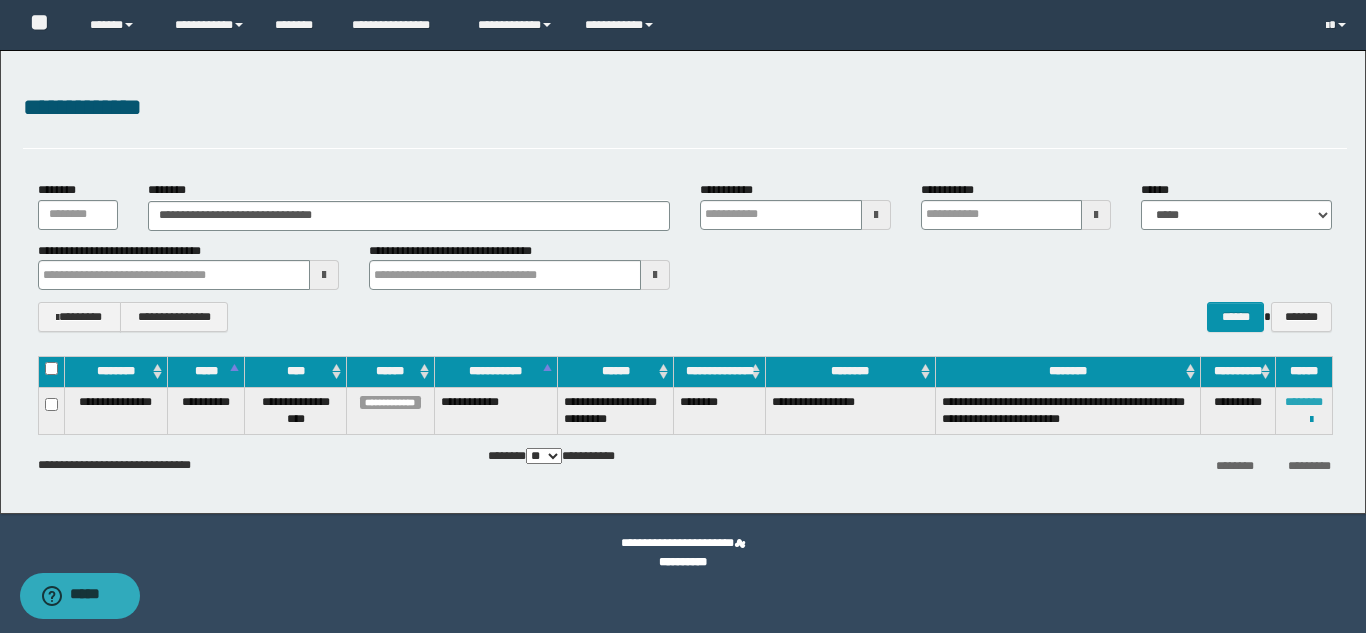 click on "********" at bounding box center (1304, 402) 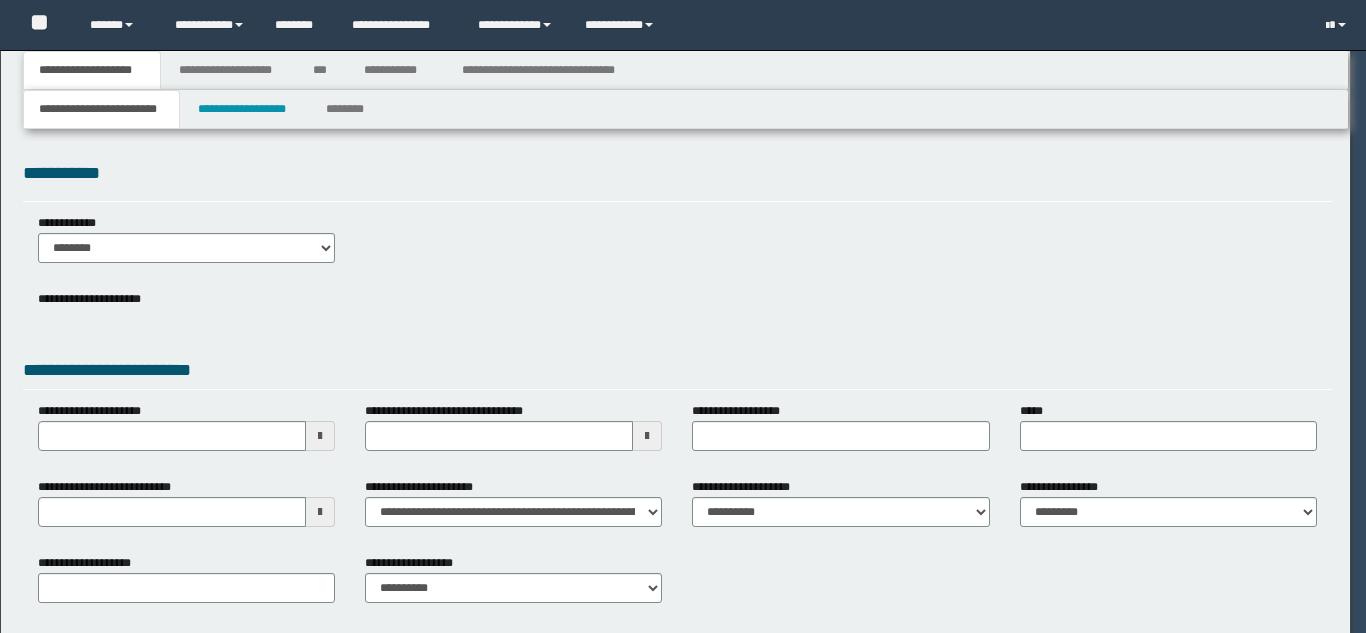 scroll, scrollTop: 0, scrollLeft: 0, axis: both 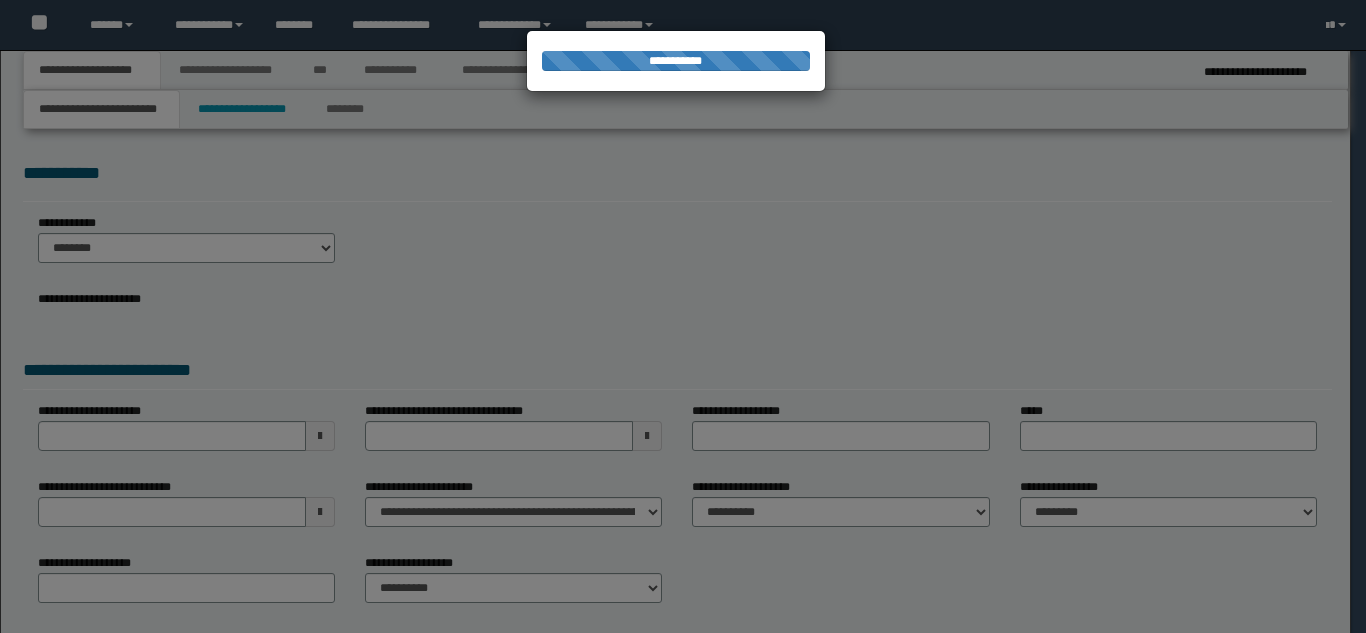 type on "**********" 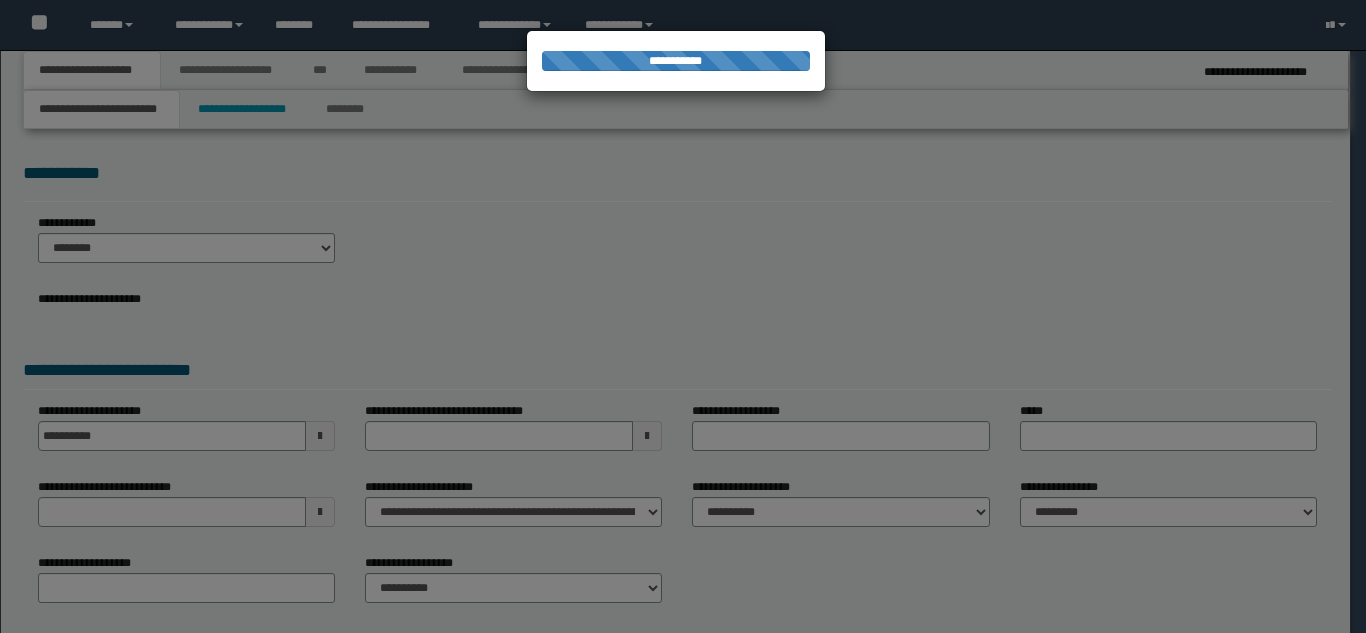 type on "**********" 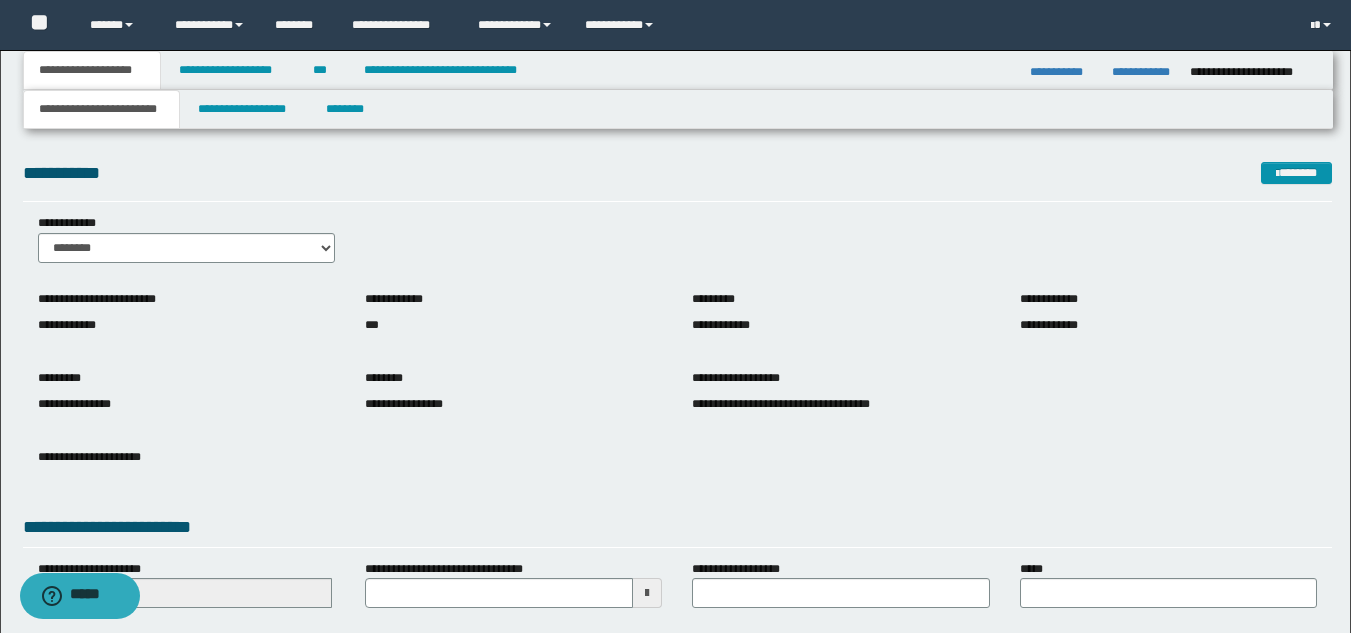 type 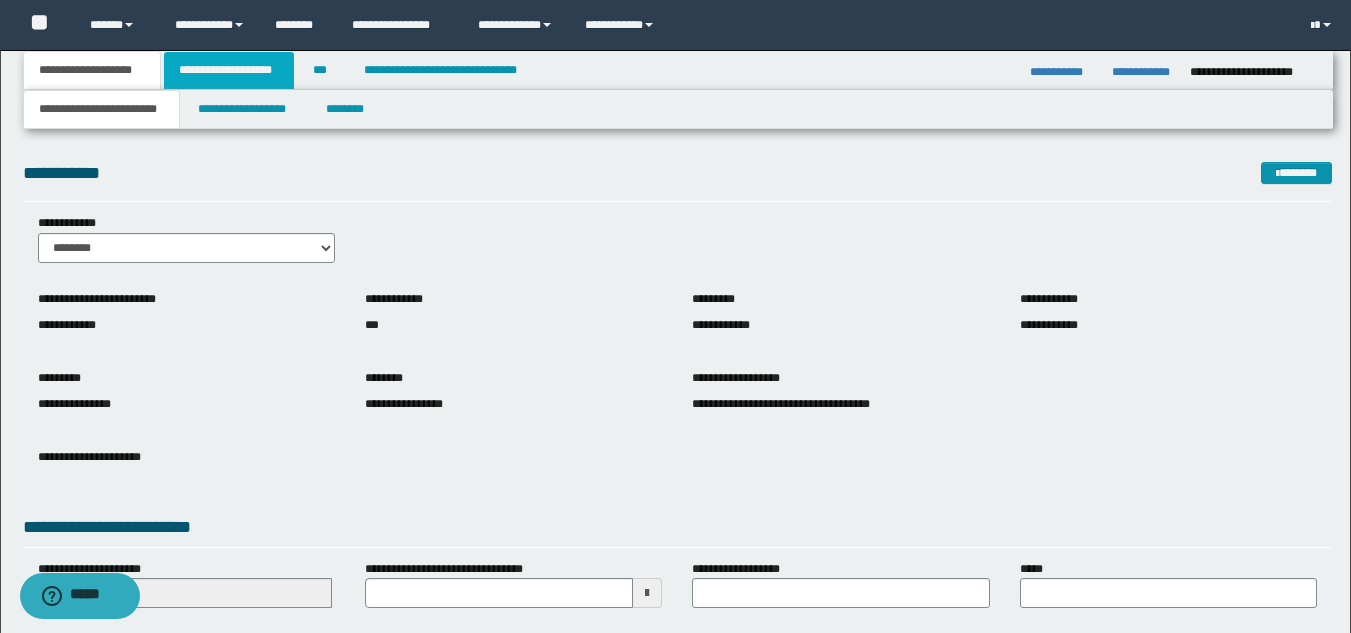 click on "**********" at bounding box center [229, 70] 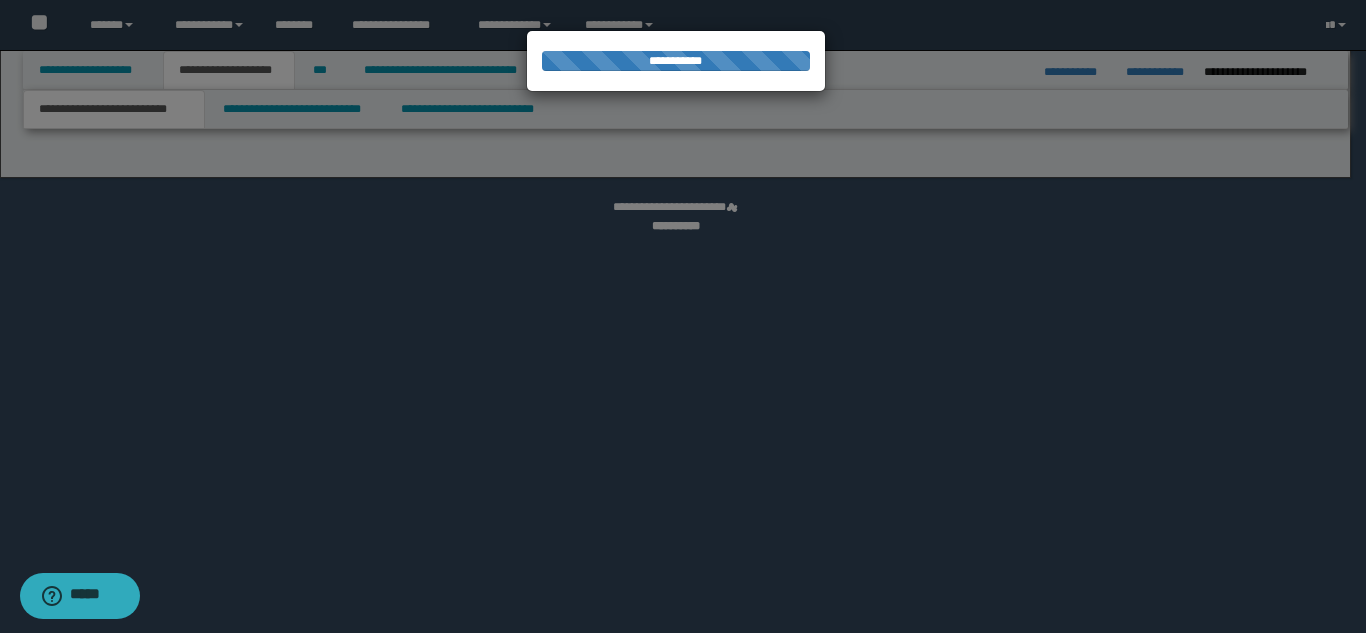 click at bounding box center [683, 316] 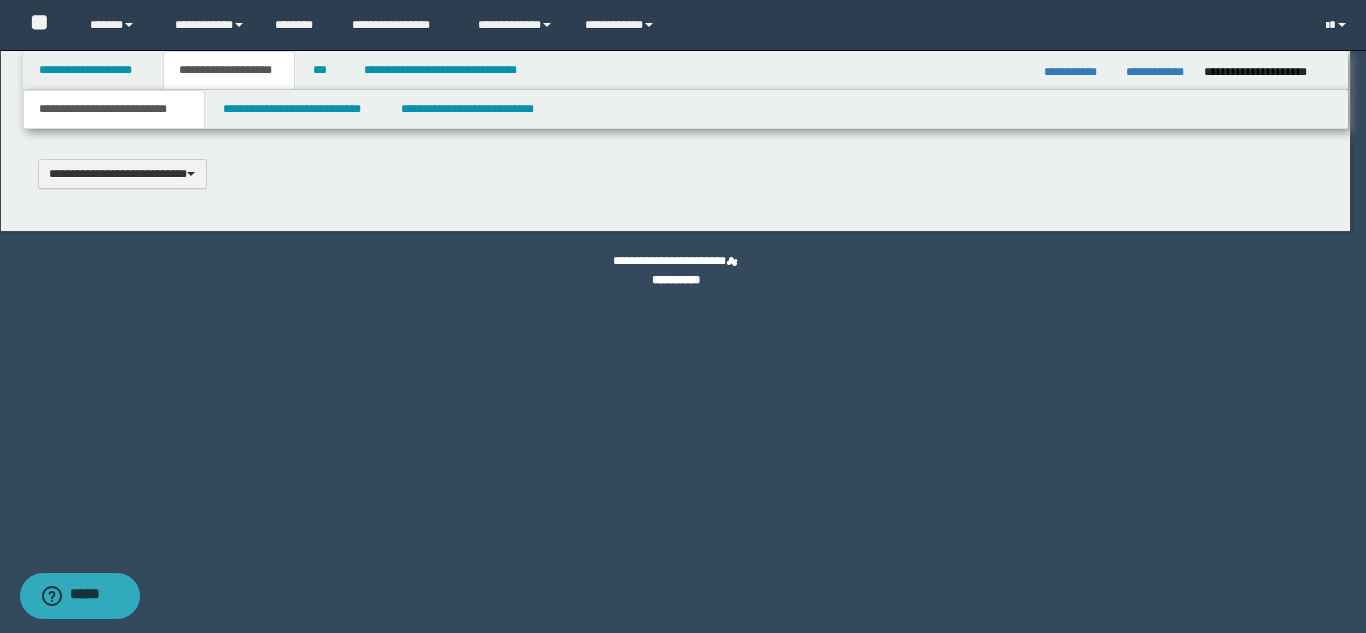 type 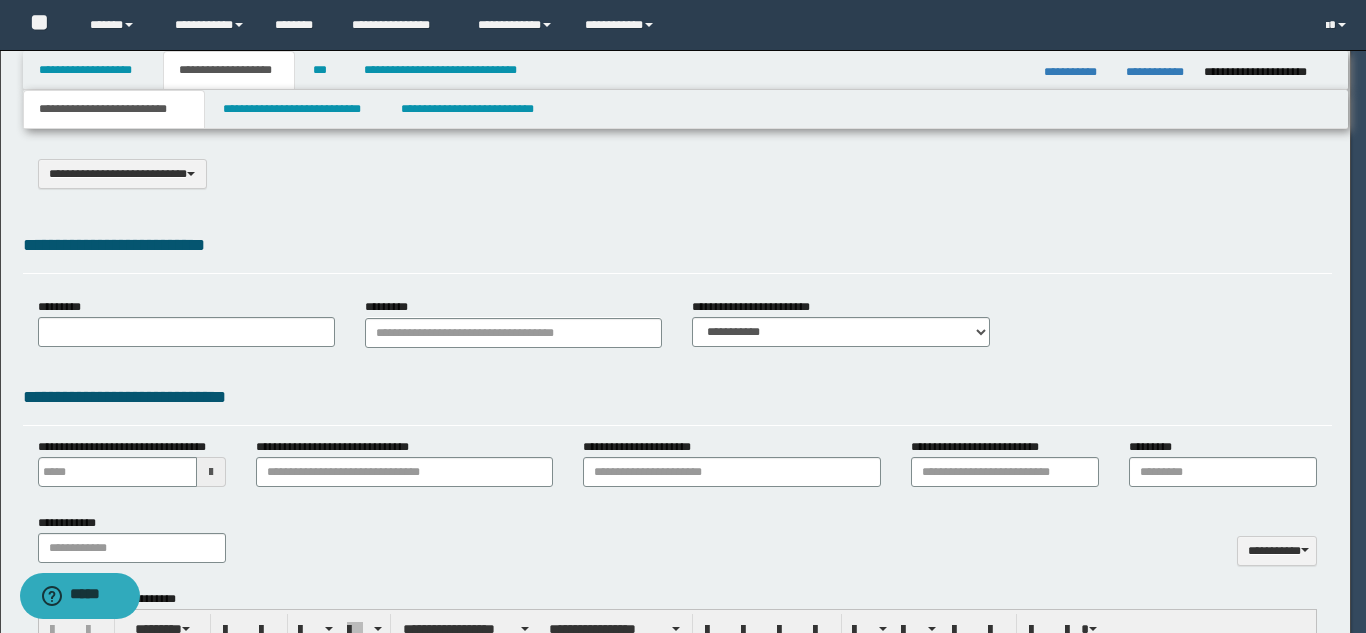 select on "*" 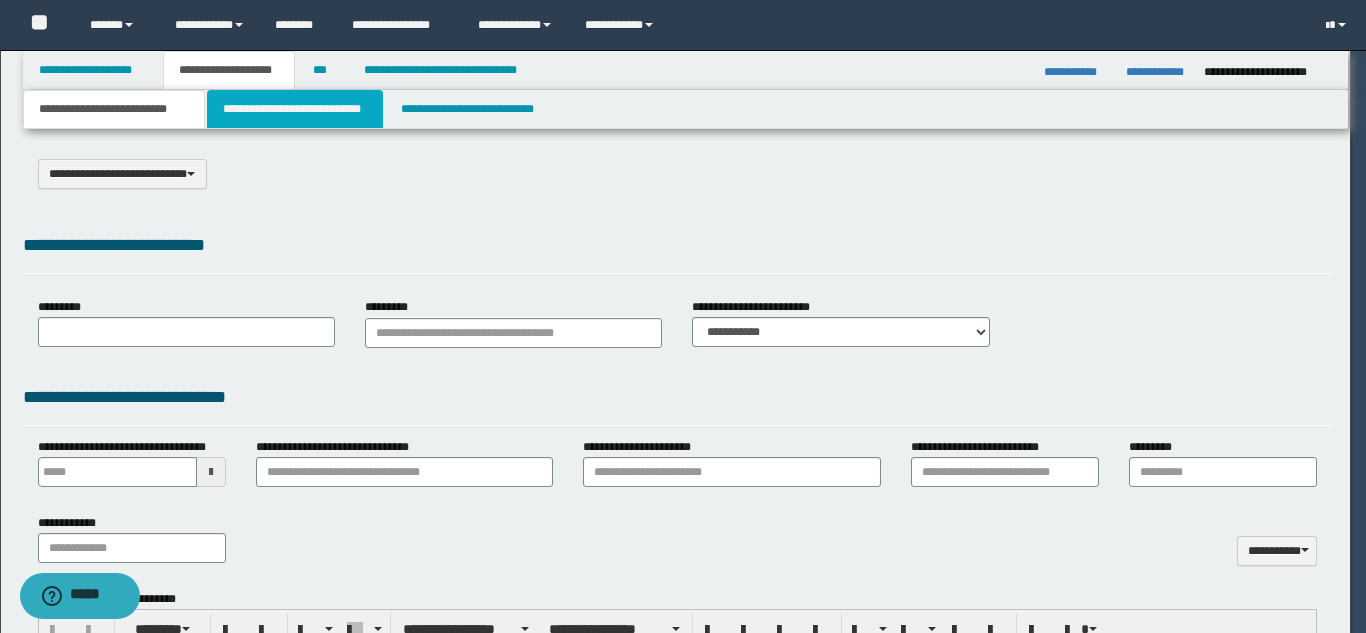 click on "**********" at bounding box center (295, 109) 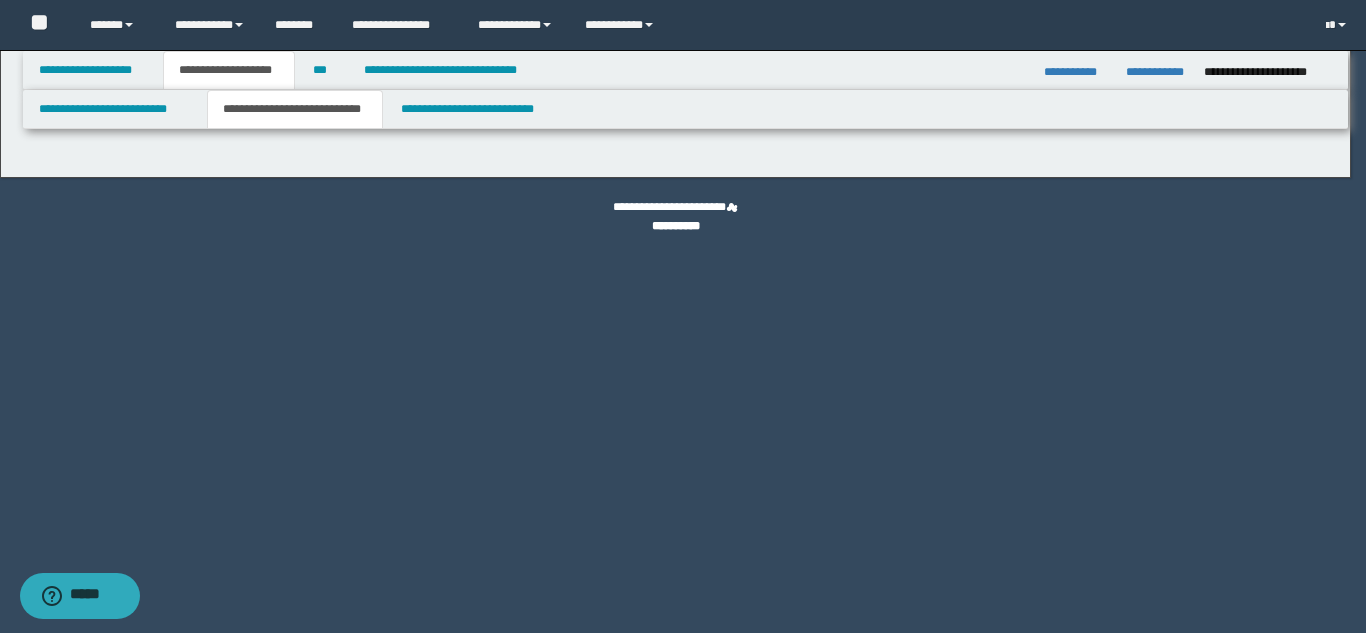 select on "*" 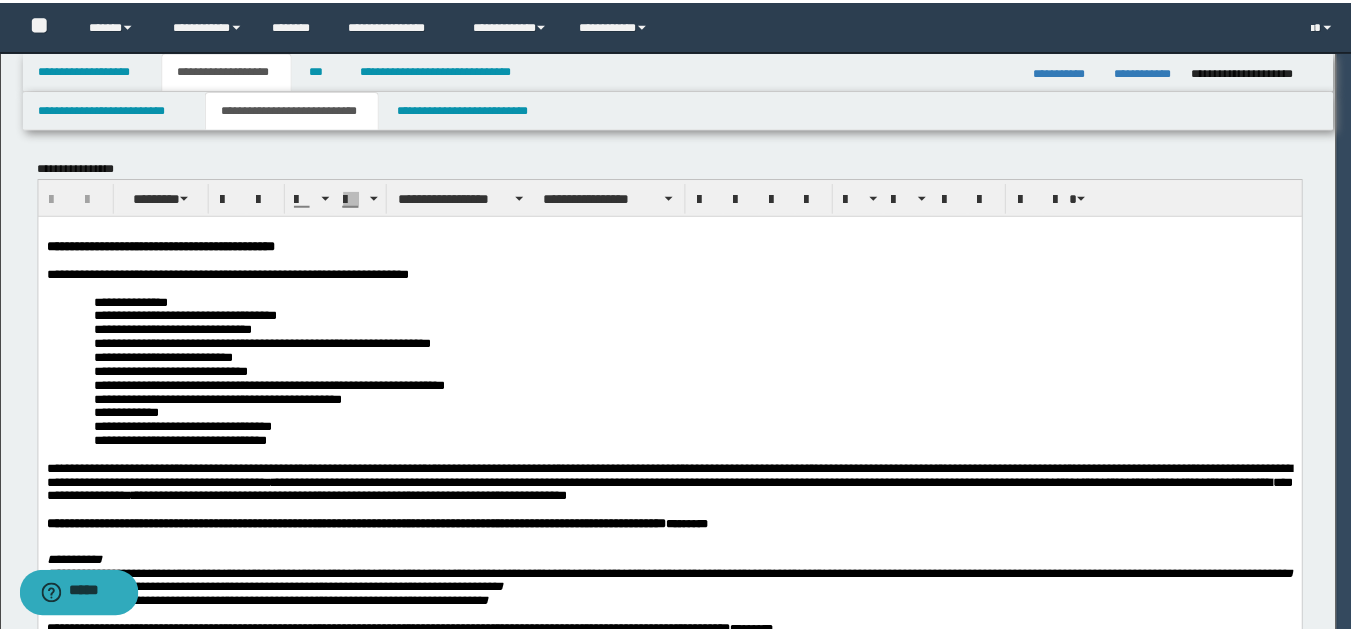 scroll, scrollTop: 0, scrollLeft: 0, axis: both 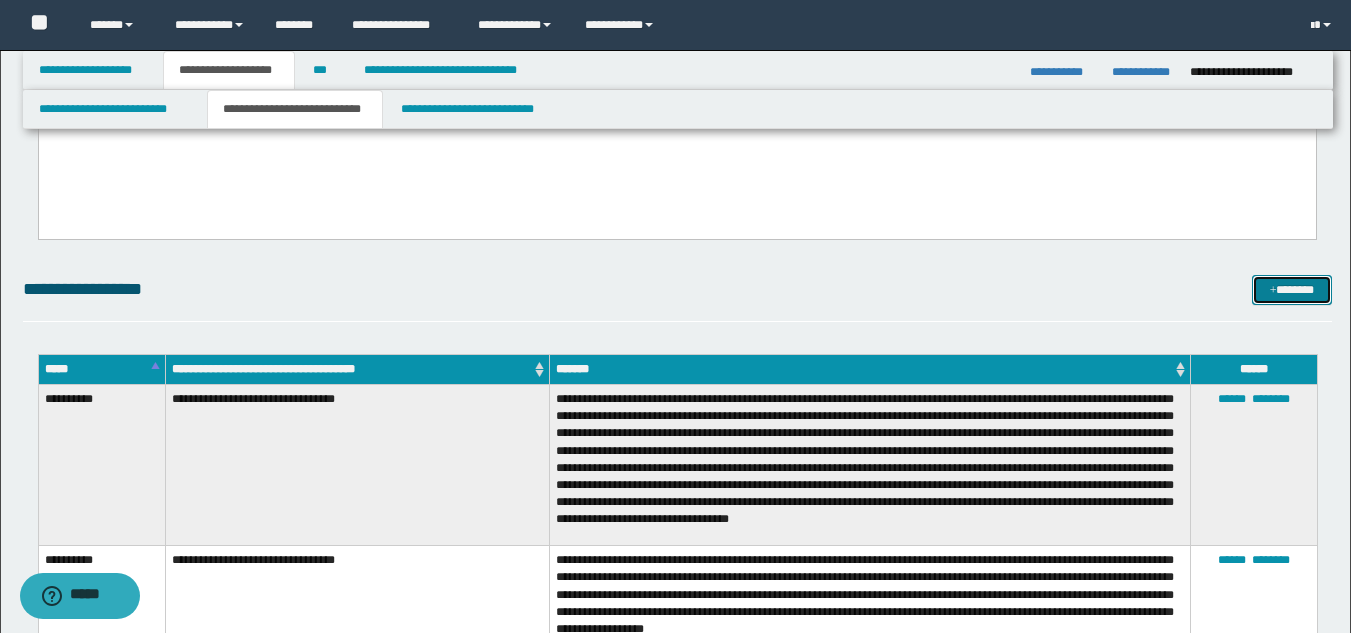 click on "*******" at bounding box center (1292, 290) 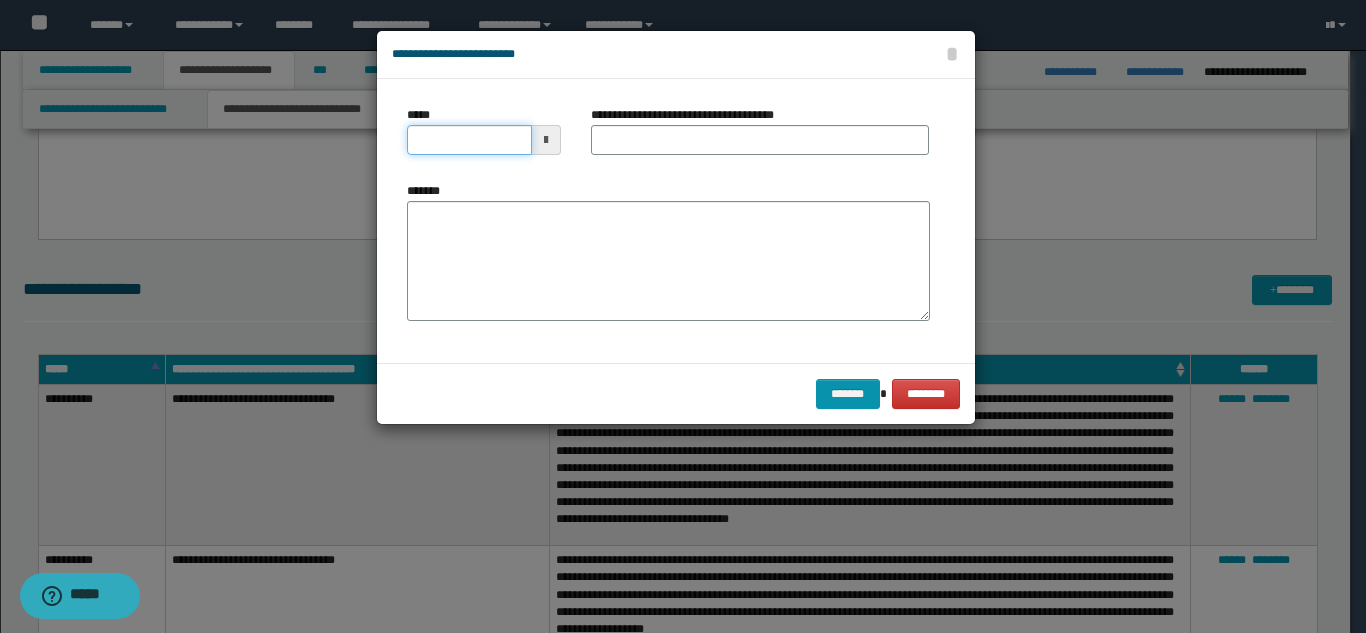 click on "*****" at bounding box center (469, 140) 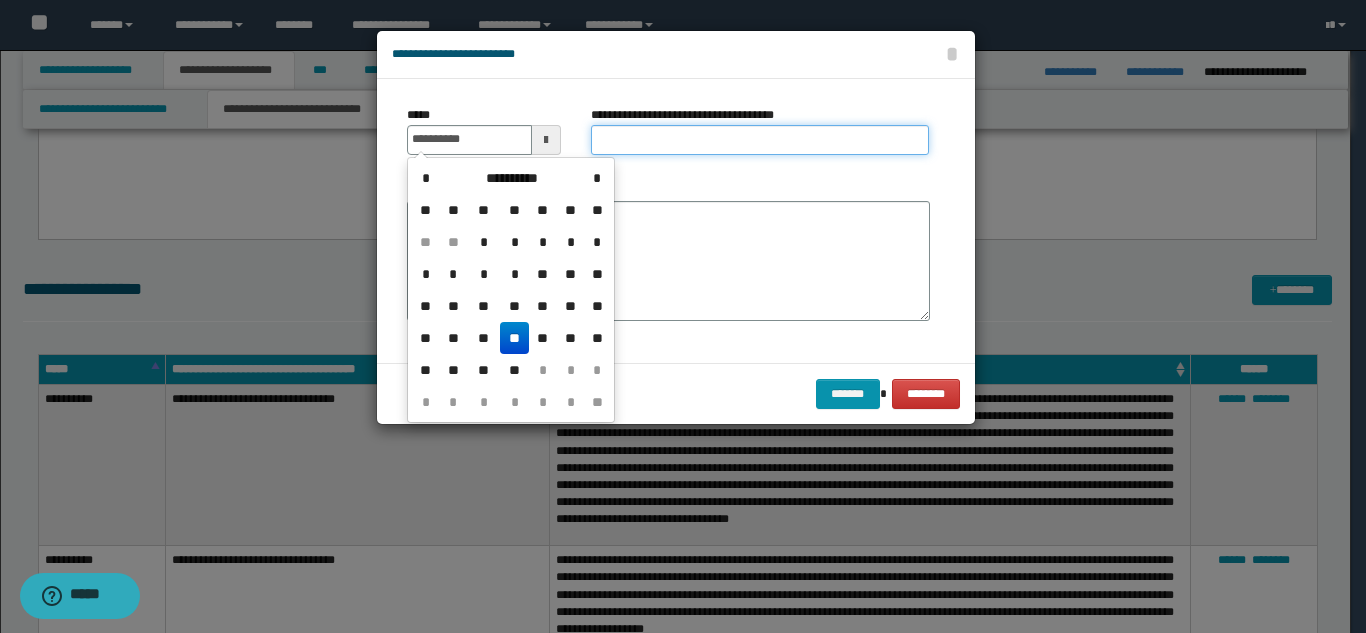 type on "**********" 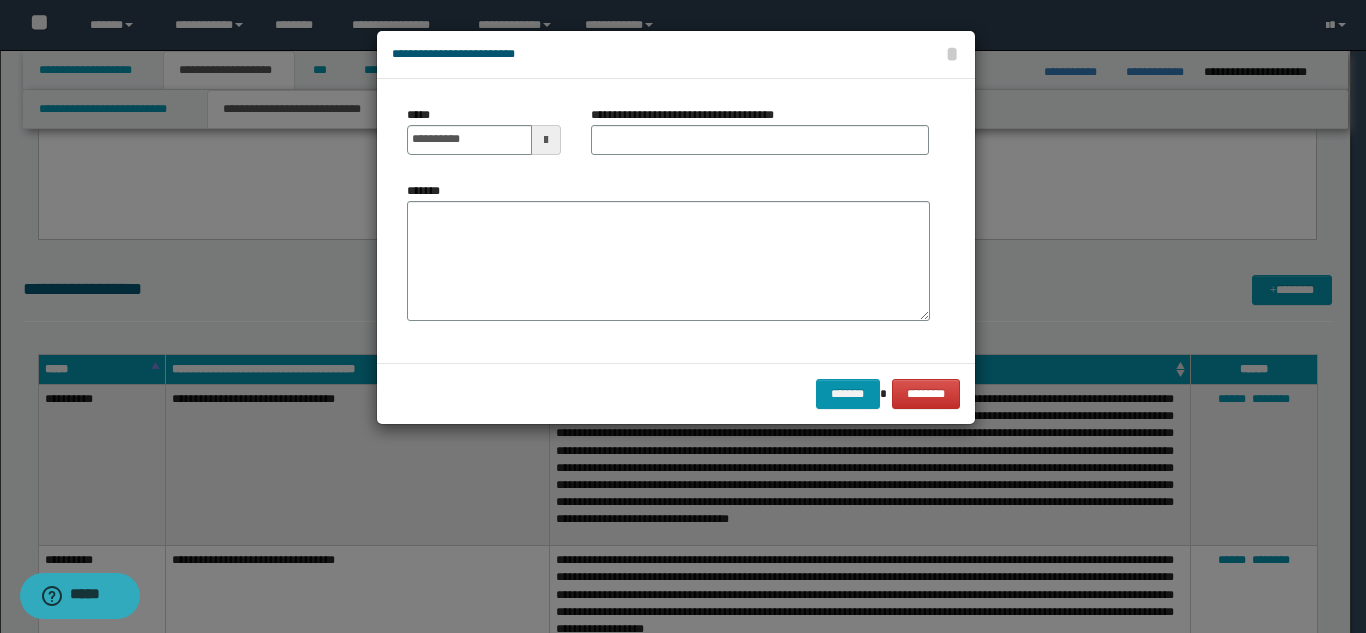 click on "**********" at bounding box center (676, 55) 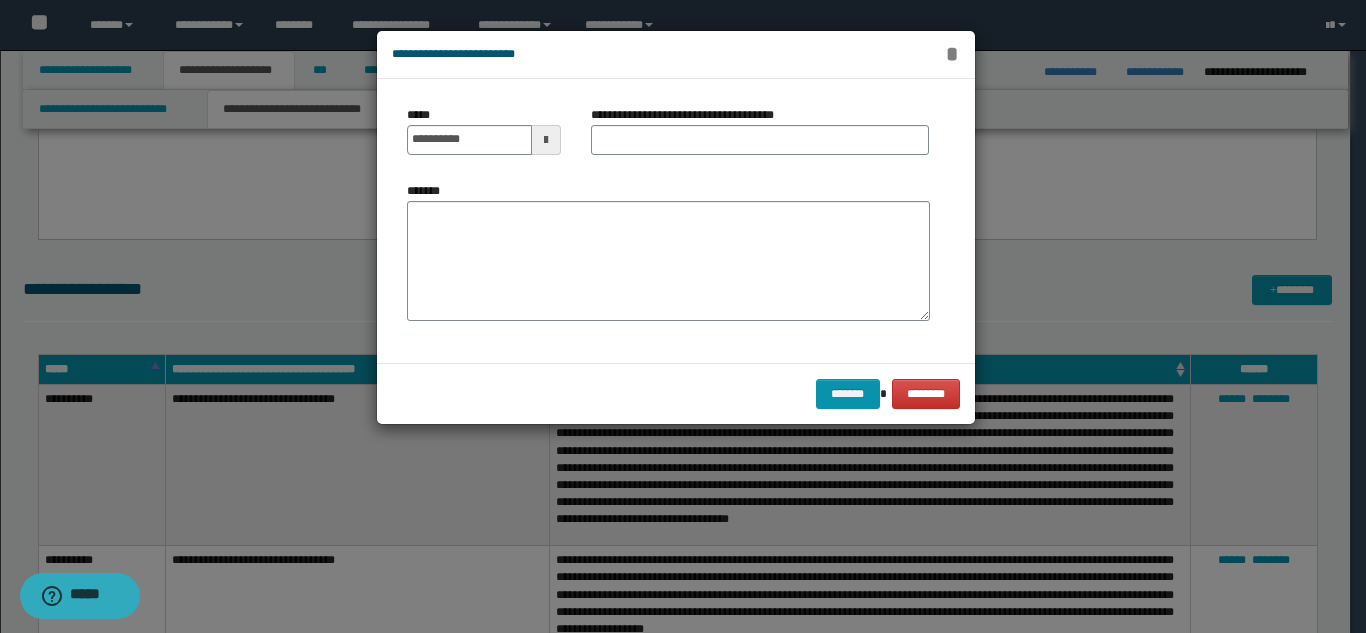 click on "*" at bounding box center [952, 54] 